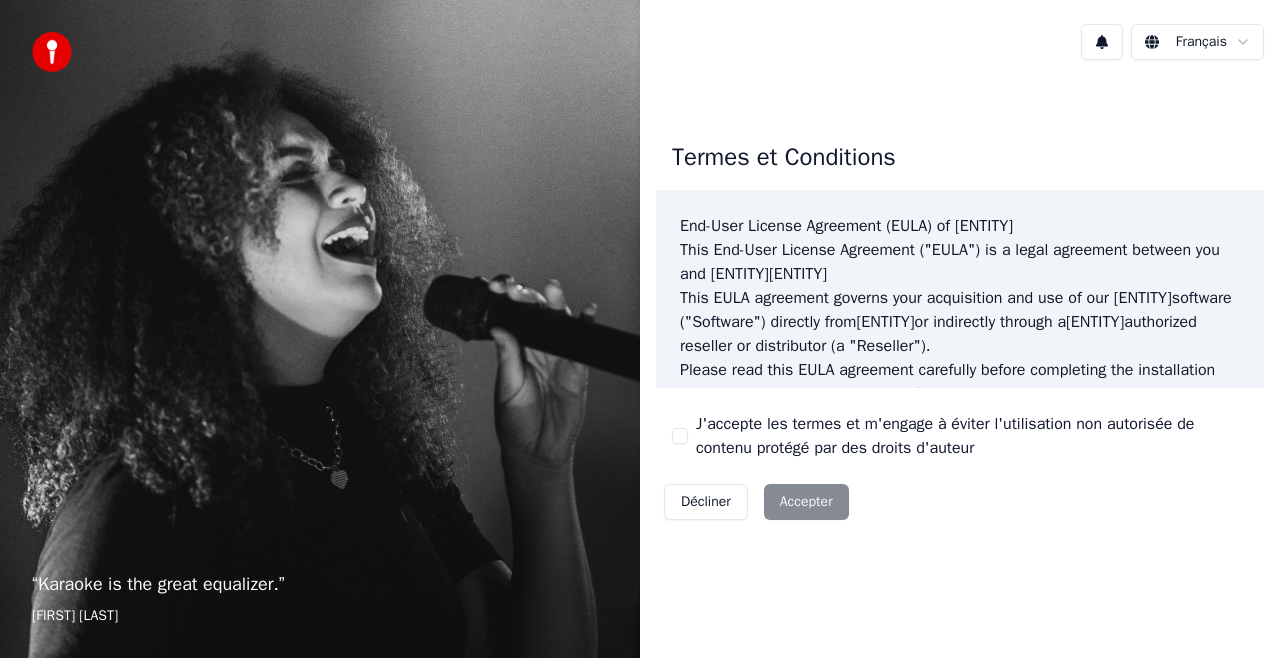 scroll, scrollTop: 0, scrollLeft: 0, axis: both 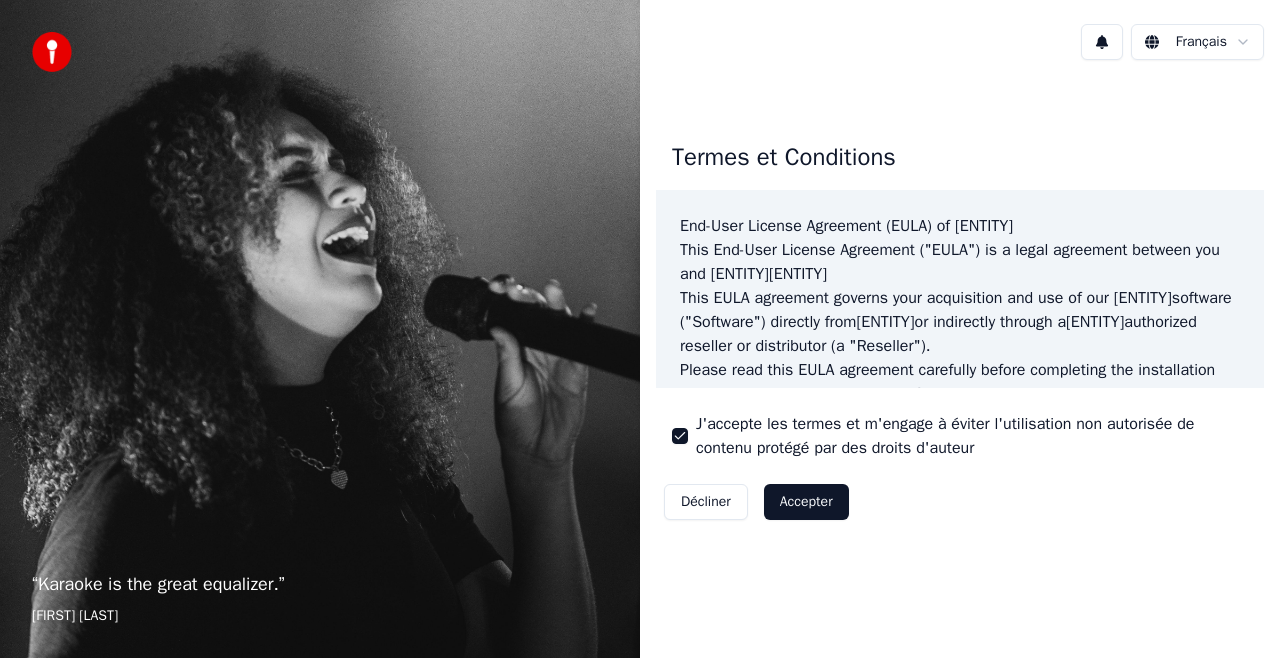 click on "Accepter" at bounding box center [806, 502] 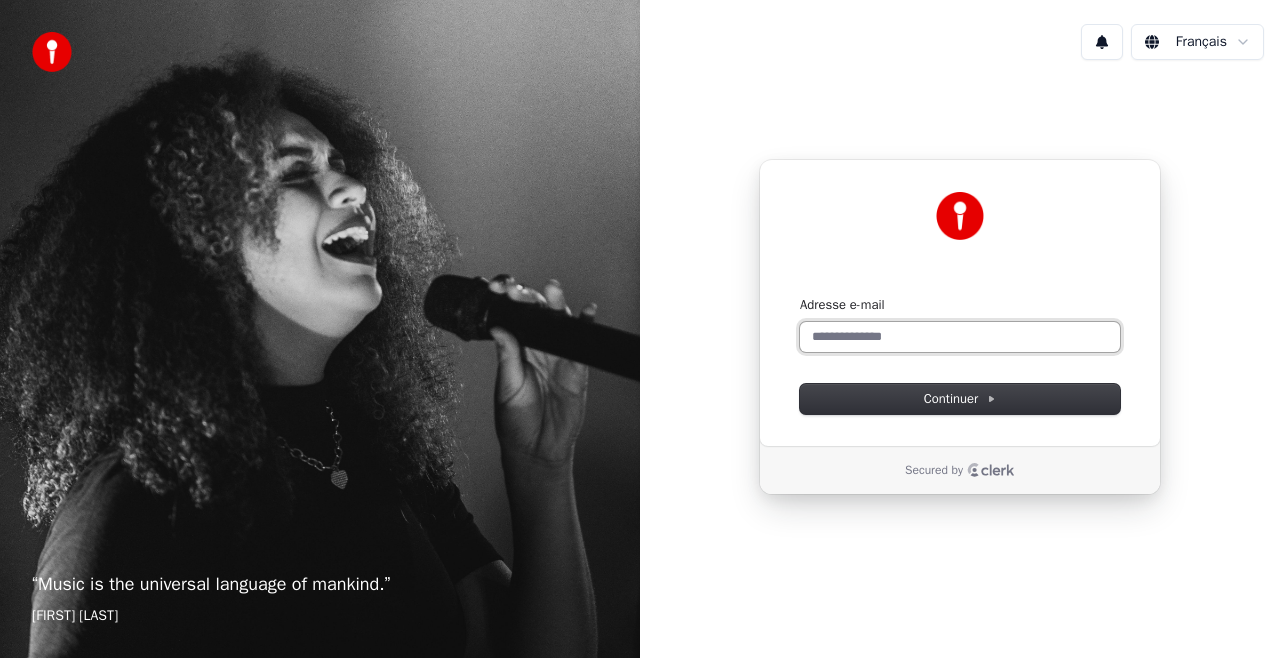click on "Adresse e-mail" at bounding box center [960, 337] 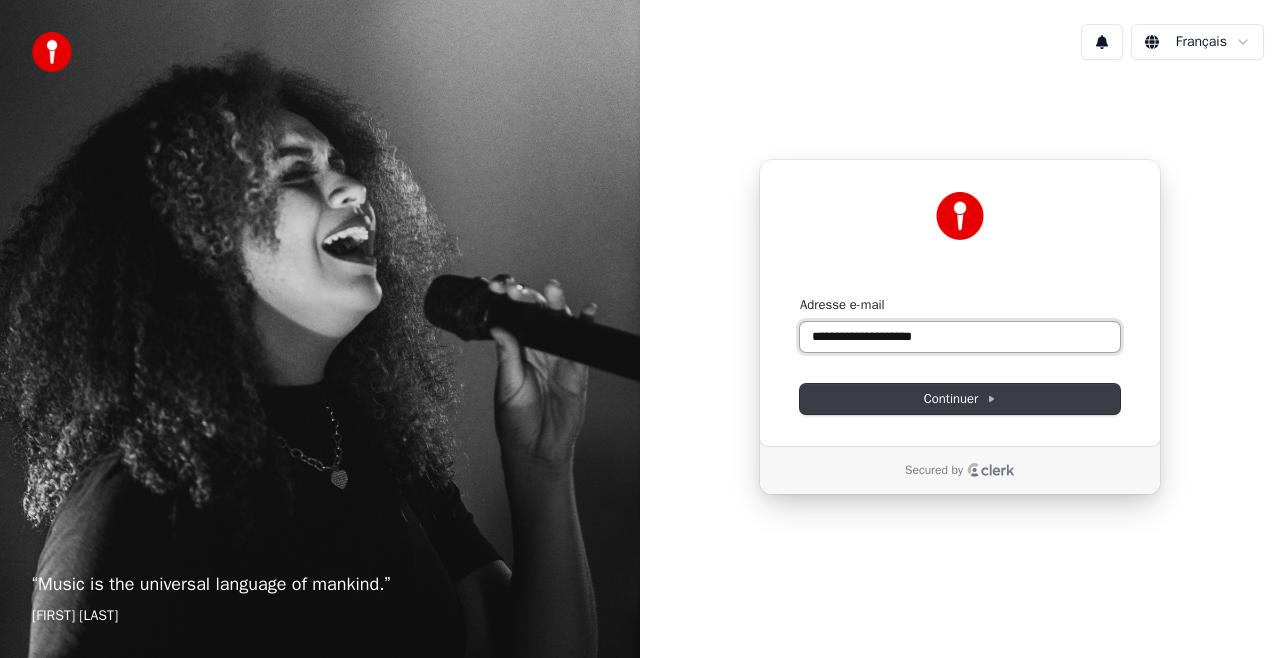 type on "**********" 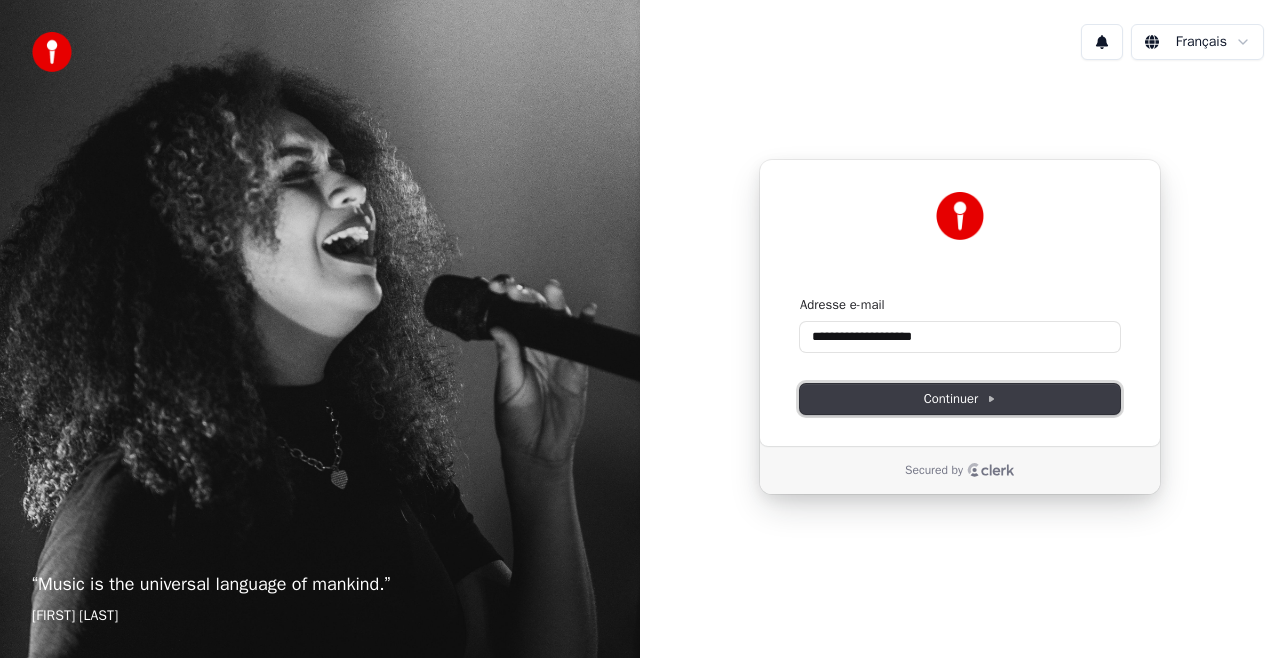 click on "Continuer" at bounding box center (960, 399) 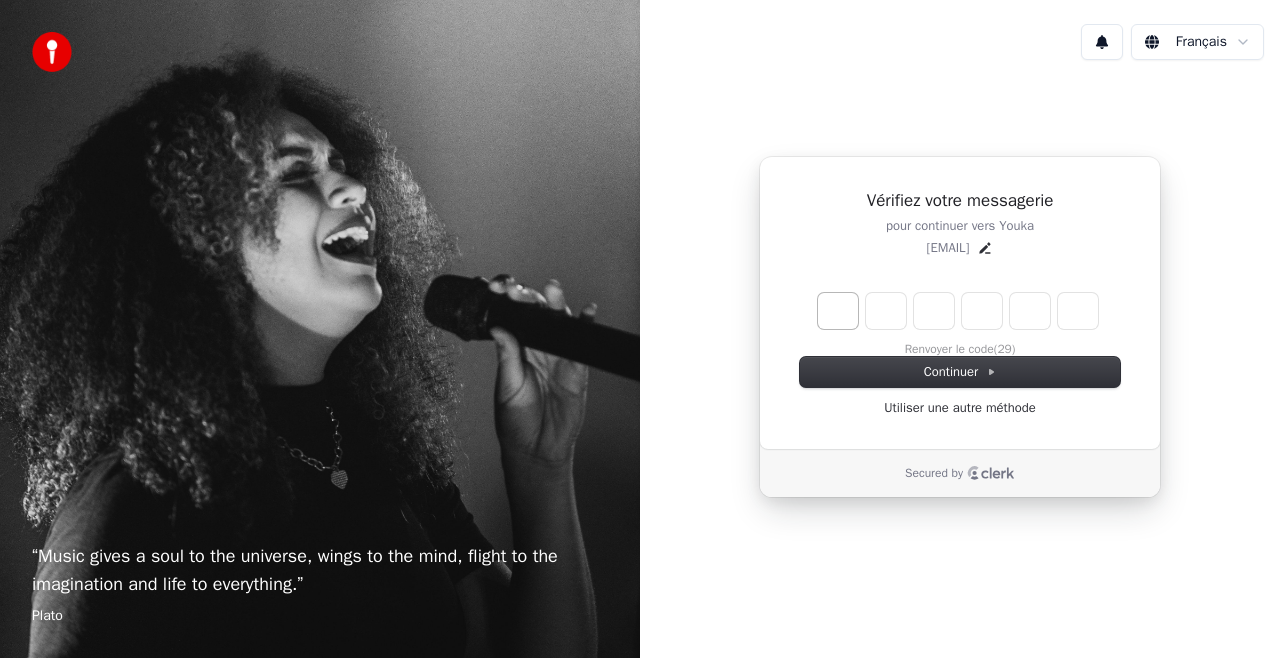 click at bounding box center [838, 311] 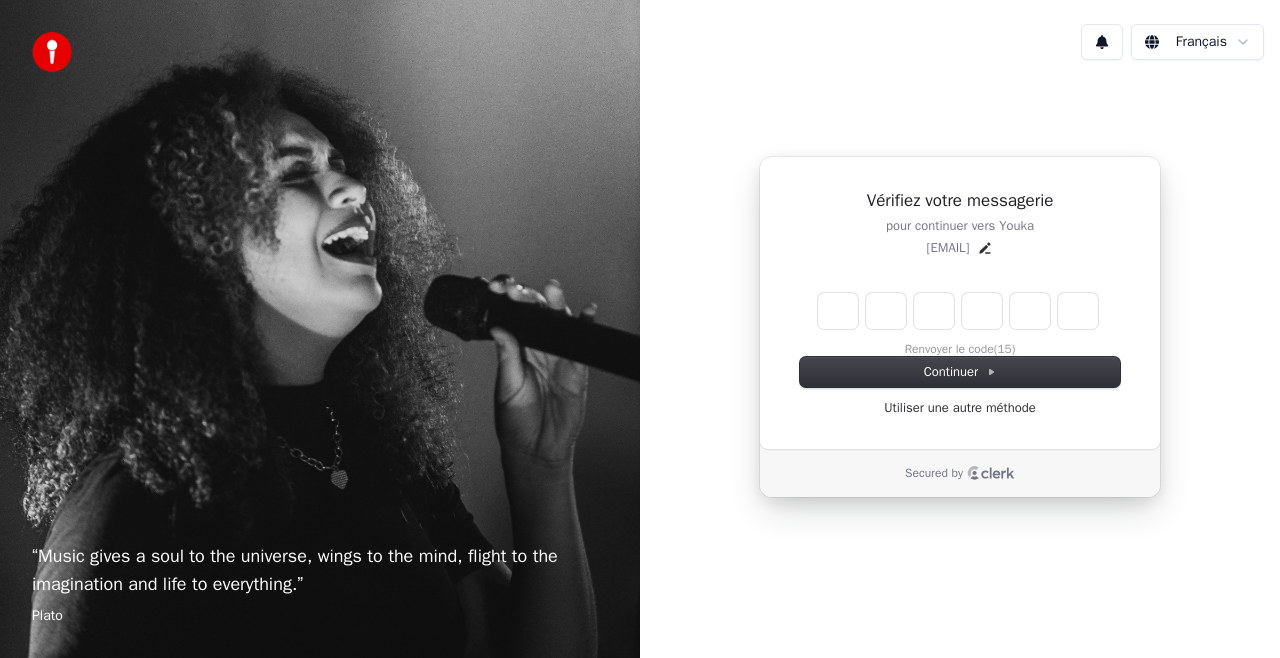 type on "*" 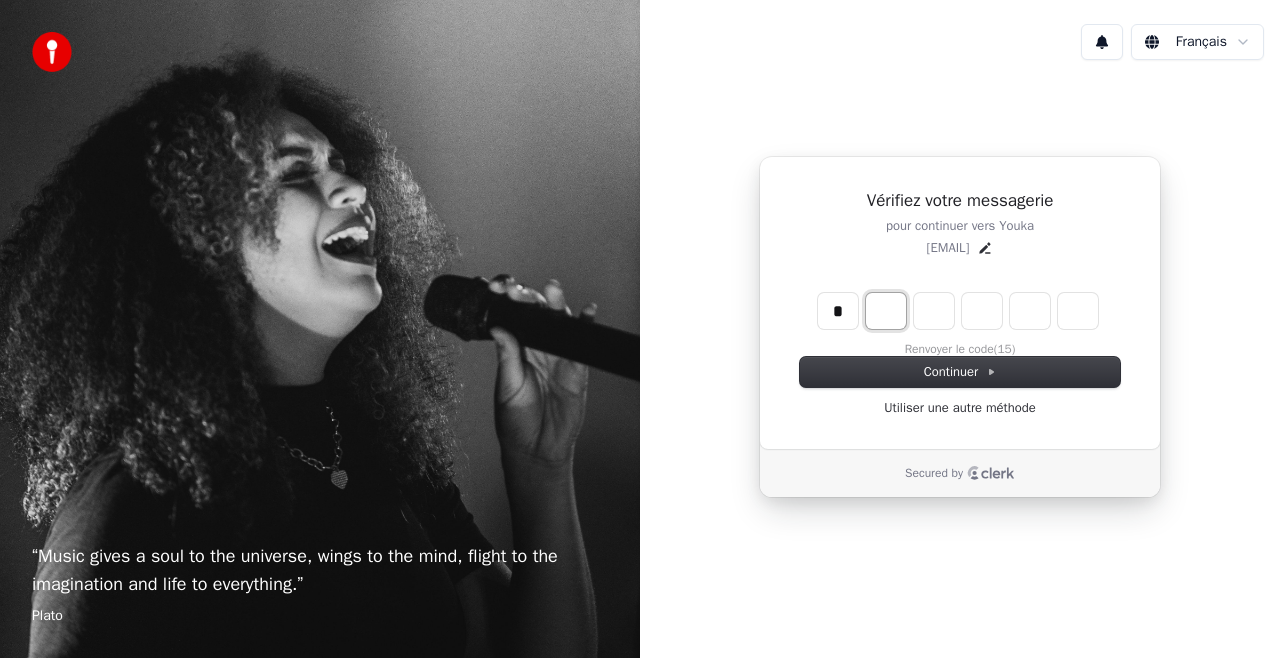 type on "*" 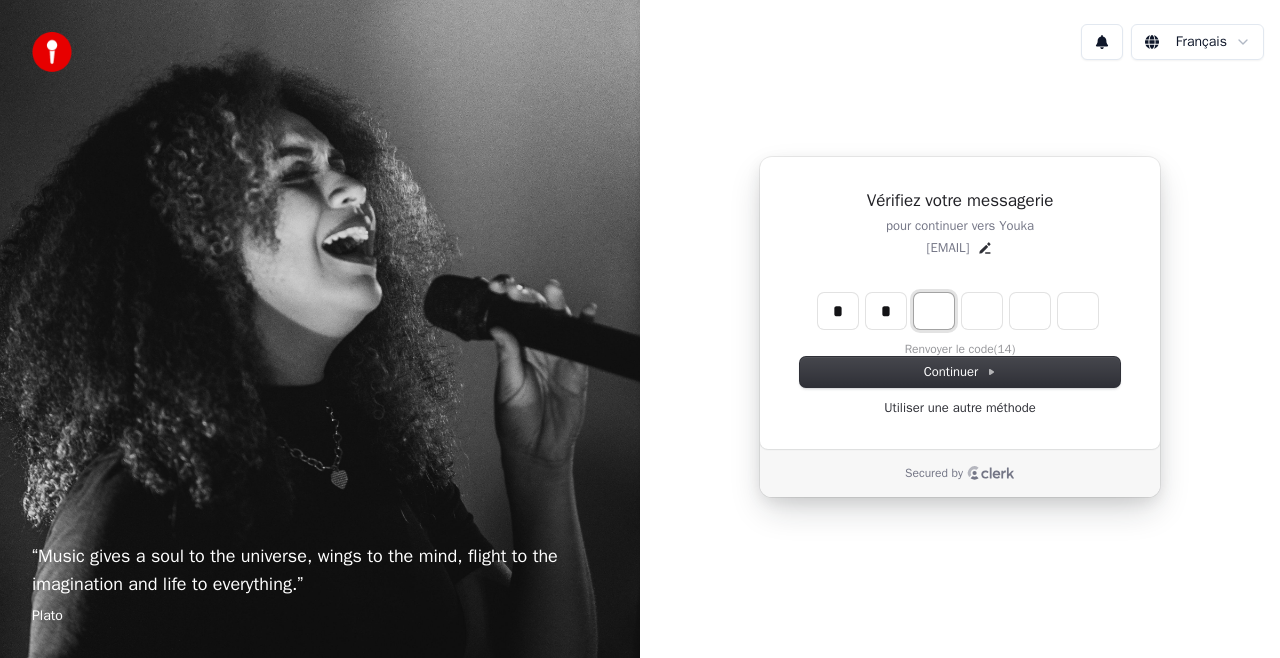 type on "*" 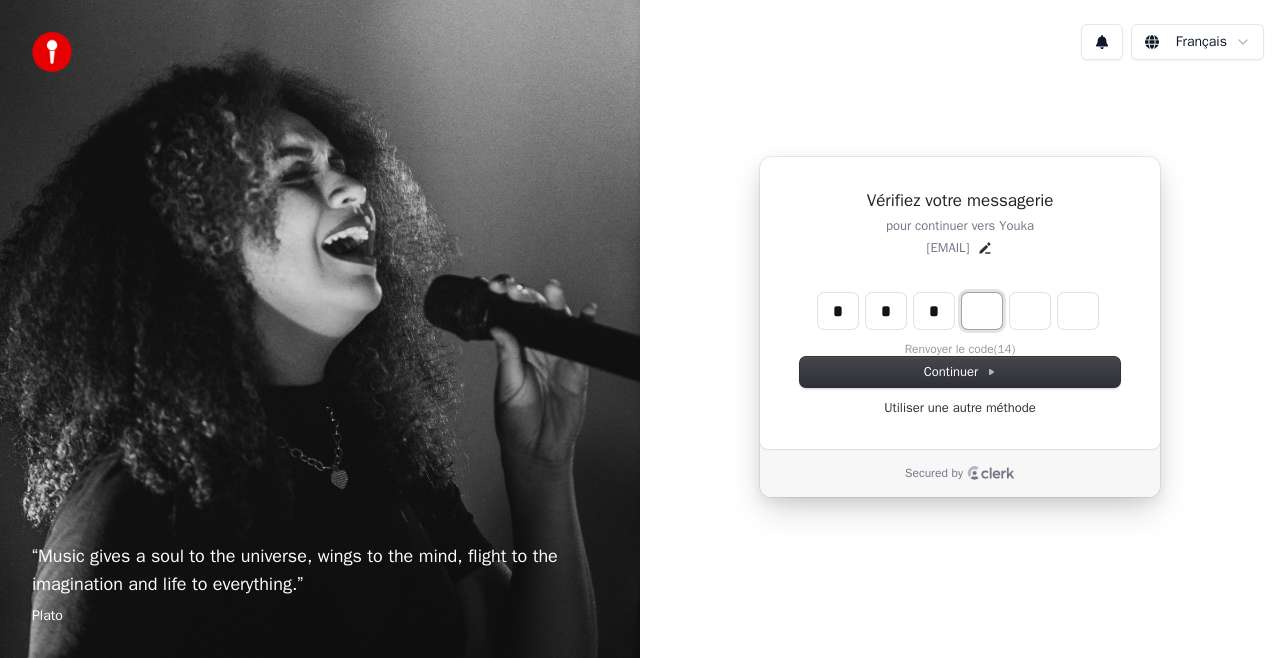 type on "*" 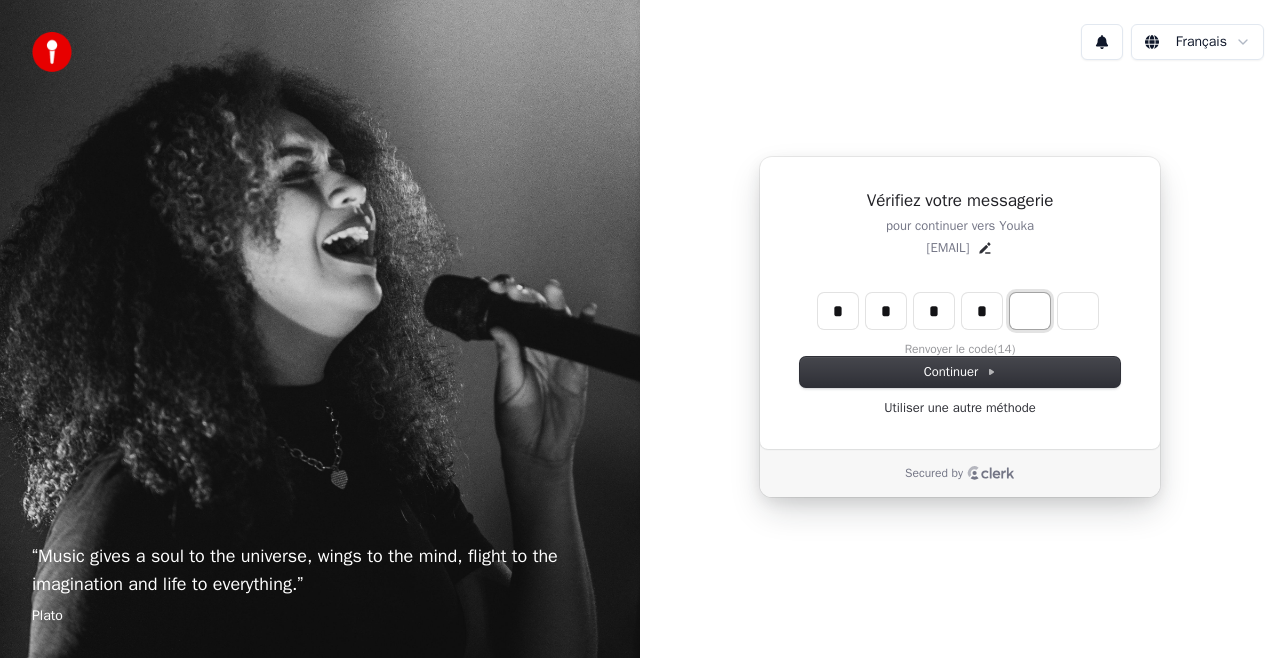 type on "*" 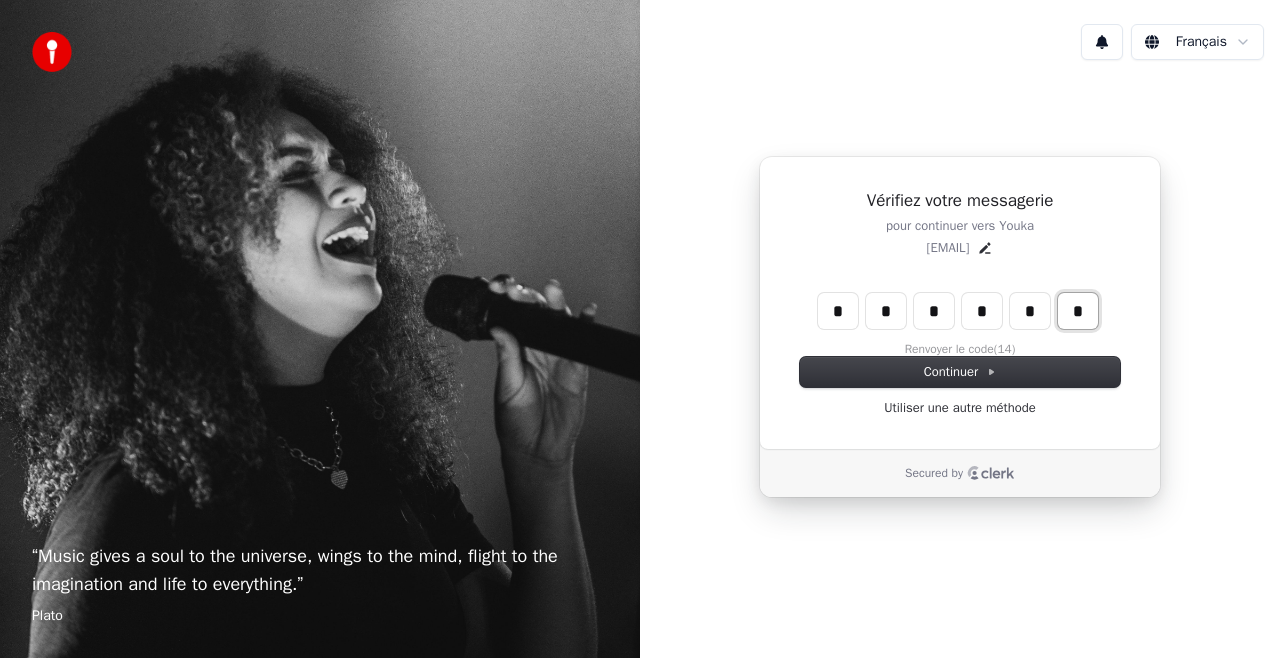 type on "*" 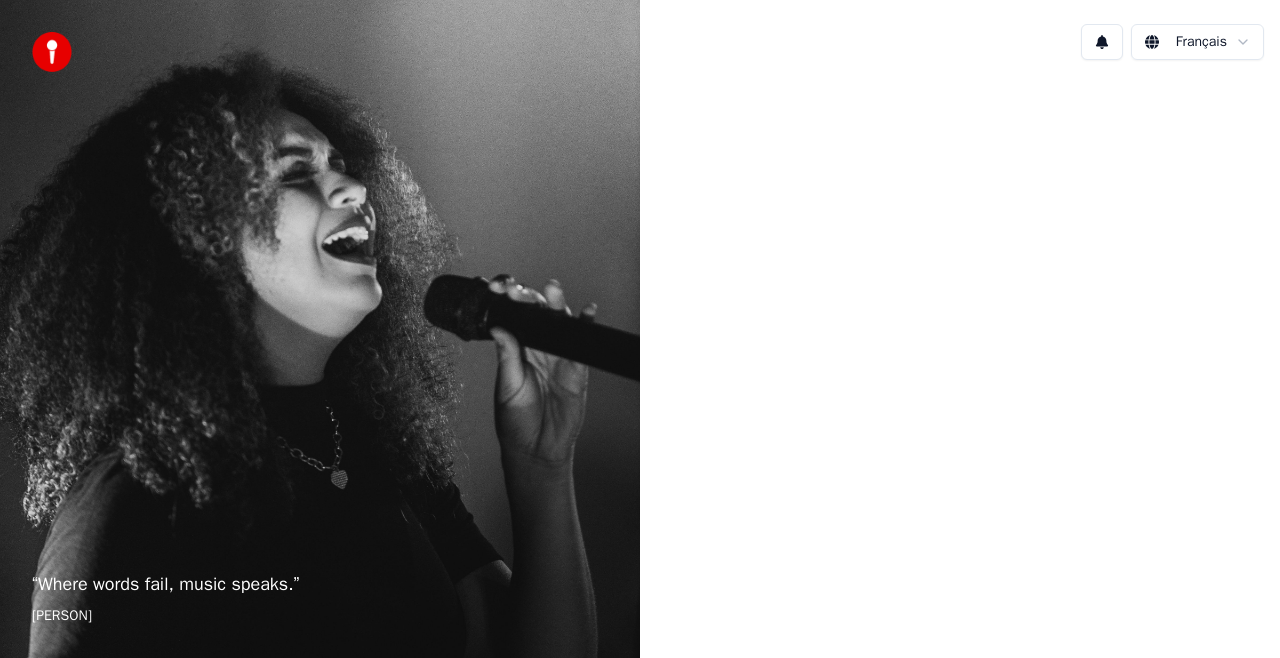 scroll, scrollTop: 0, scrollLeft: 0, axis: both 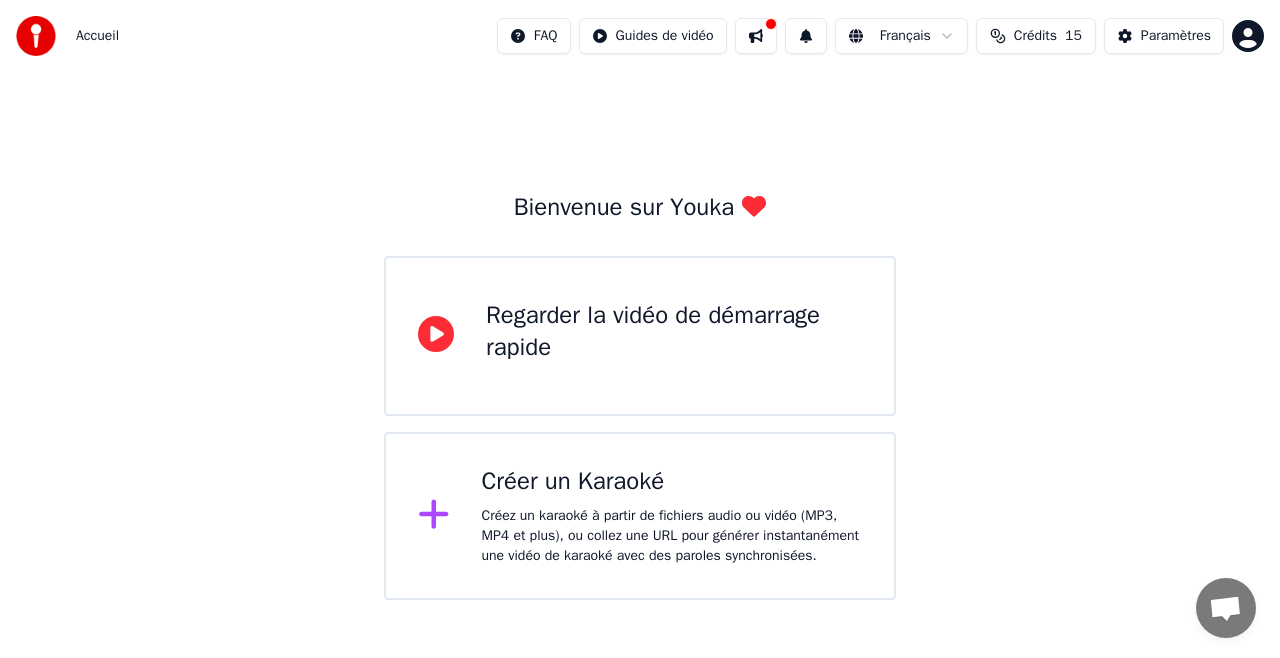 click on "Créez un karaoké à partir de fichiers audio ou vidéo (MP3, MP4 et plus), ou collez une URL pour générer instantanément une vidéo de karaoké avec des paroles synchronisées." at bounding box center (674, 372) 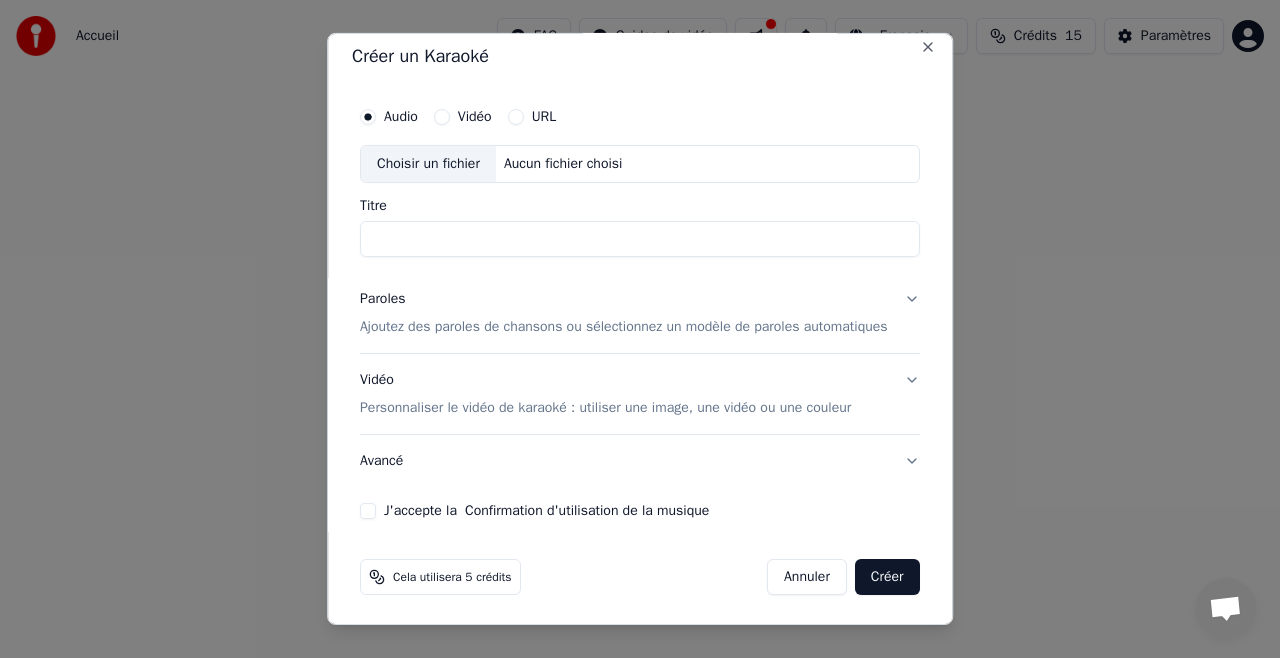 scroll, scrollTop: 31, scrollLeft: 0, axis: vertical 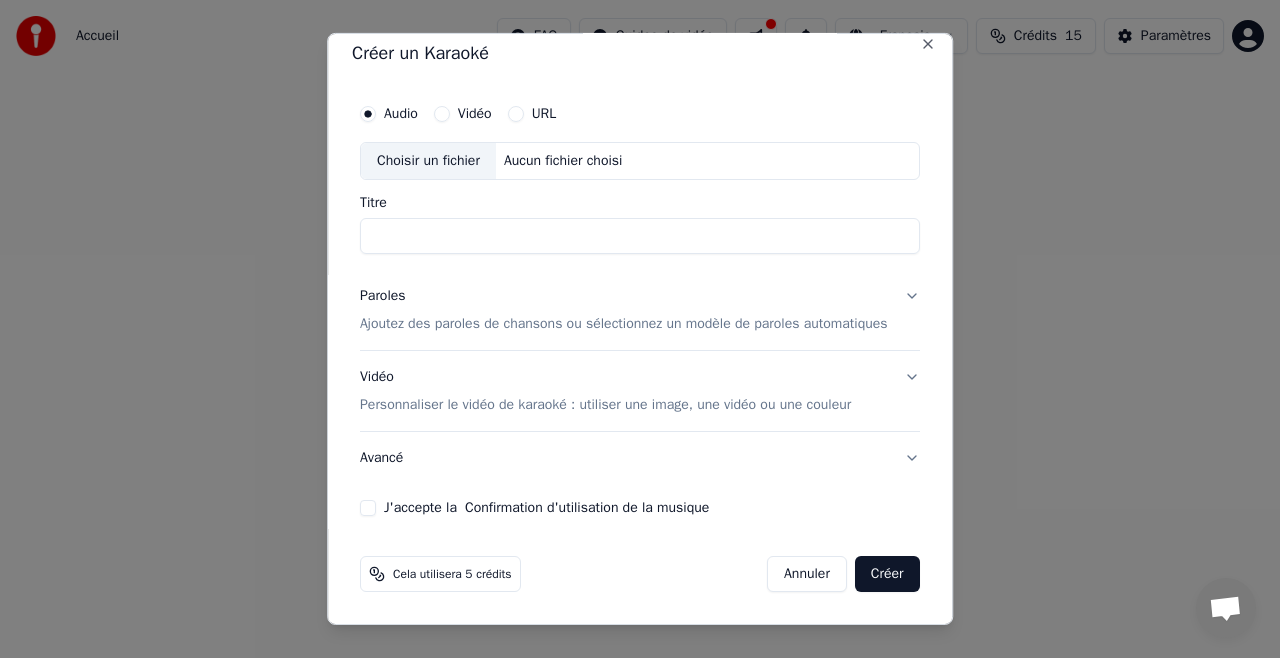 click on "Annuler" at bounding box center (807, 574) 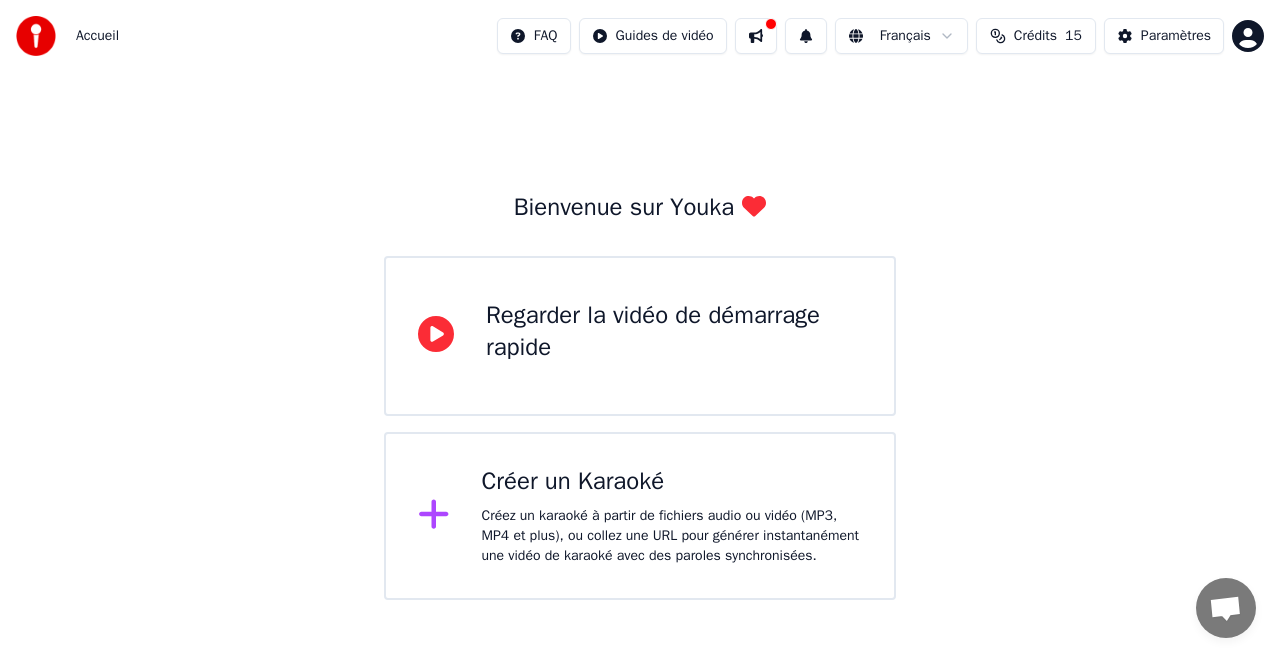 drag, startPoint x: 1018, startPoint y: 332, endPoint x: 997, endPoint y: 328, distance: 21.377558 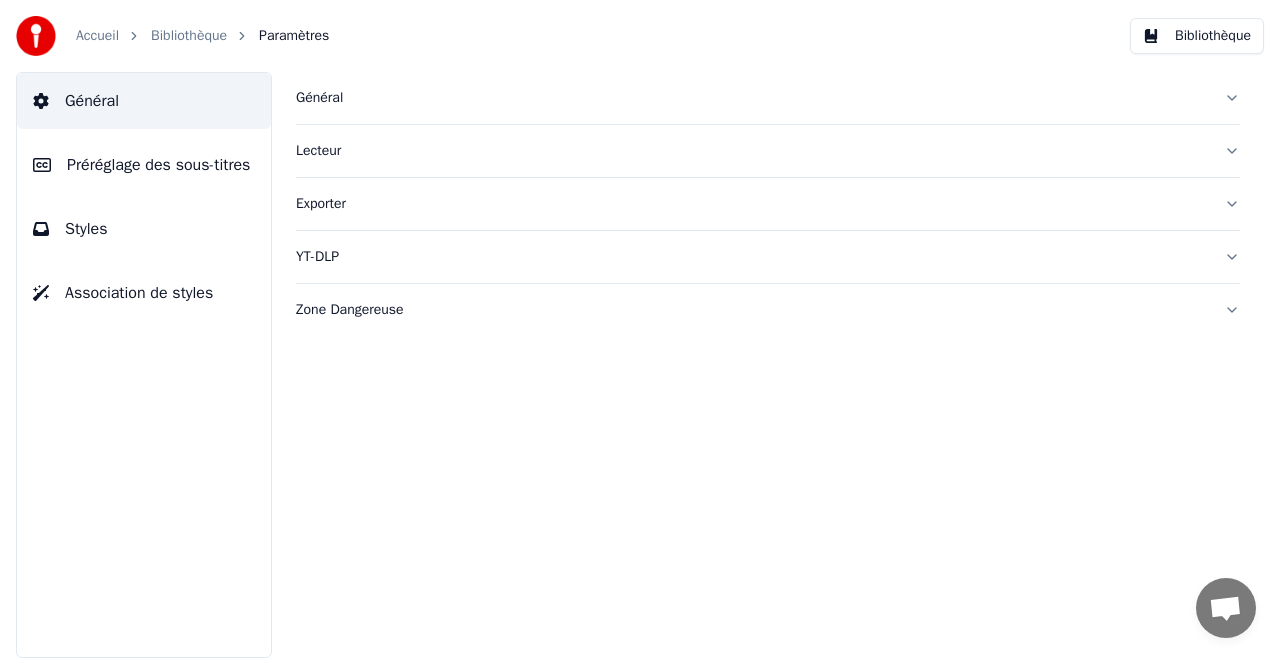 click on "Général Lecteur Exporter YT-DLP Zone Dangereuse" at bounding box center [768, 365] 